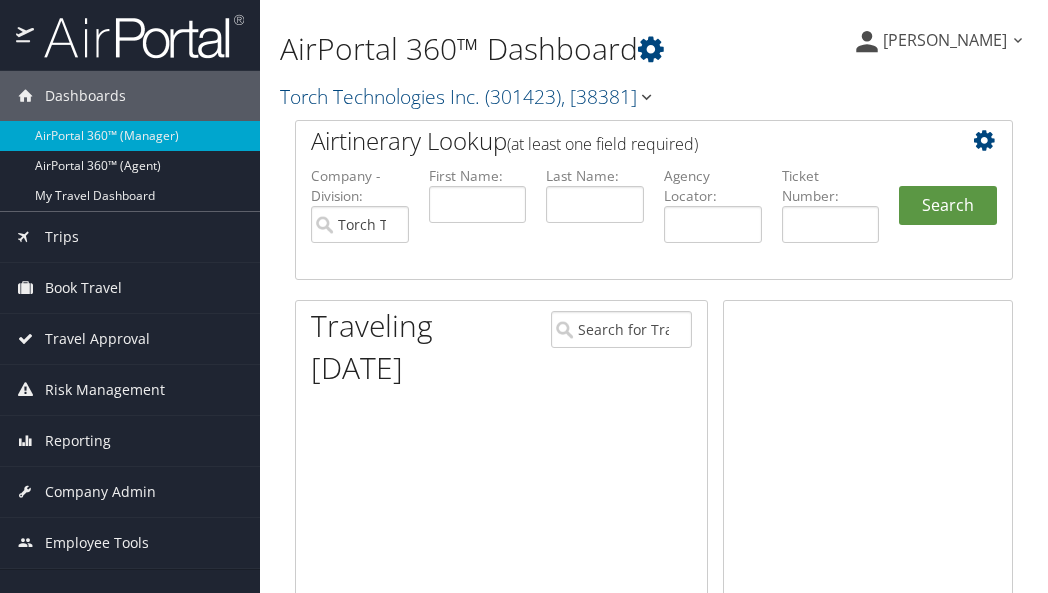 scroll, scrollTop: 0, scrollLeft: 0, axis: both 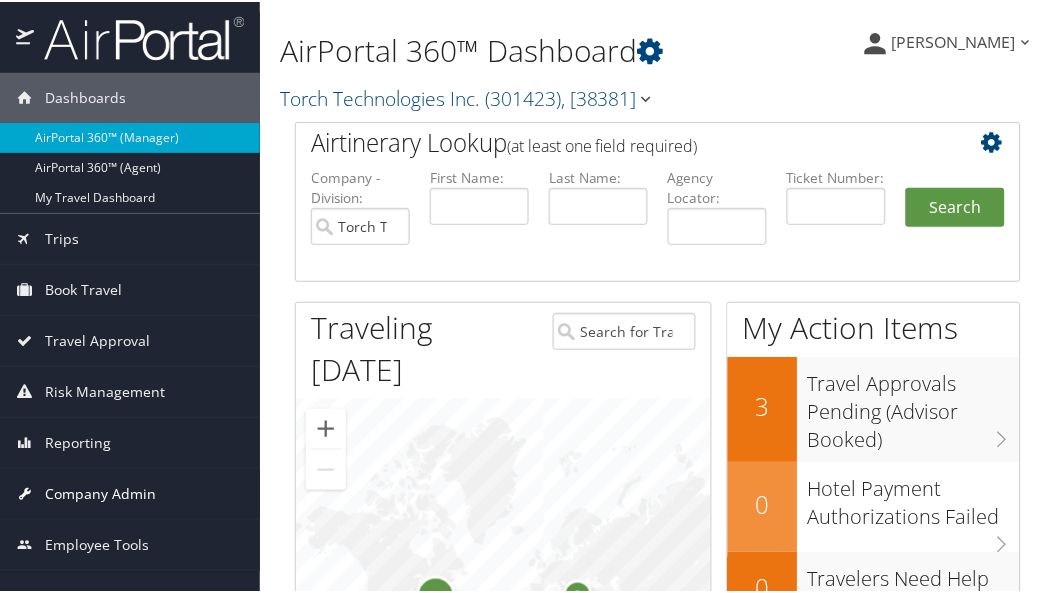 click on "Company Admin" at bounding box center [130, 492] 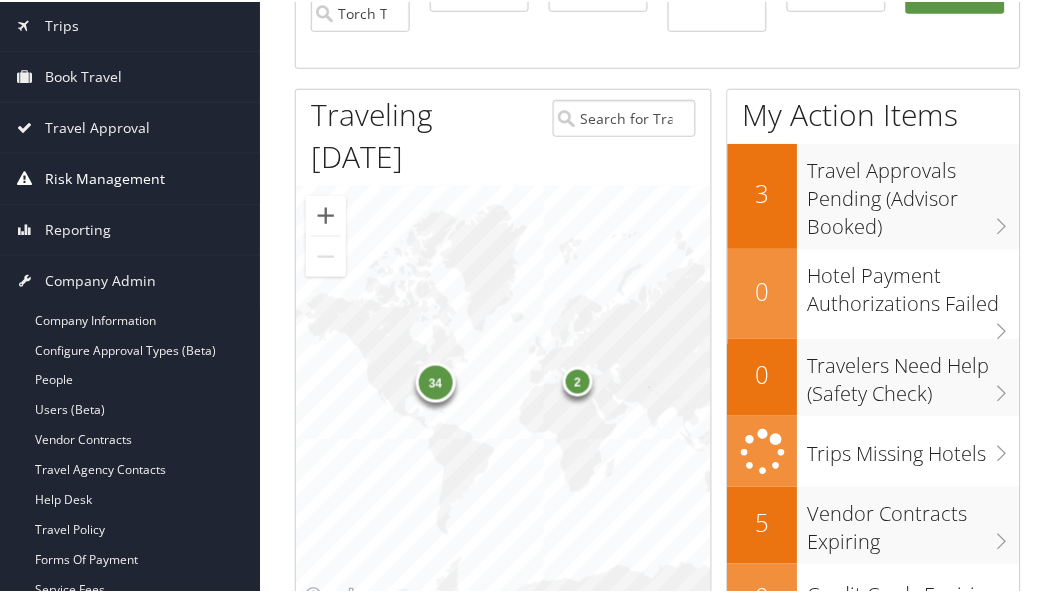 scroll, scrollTop: 444, scrollLeft: 0, axis: vertical 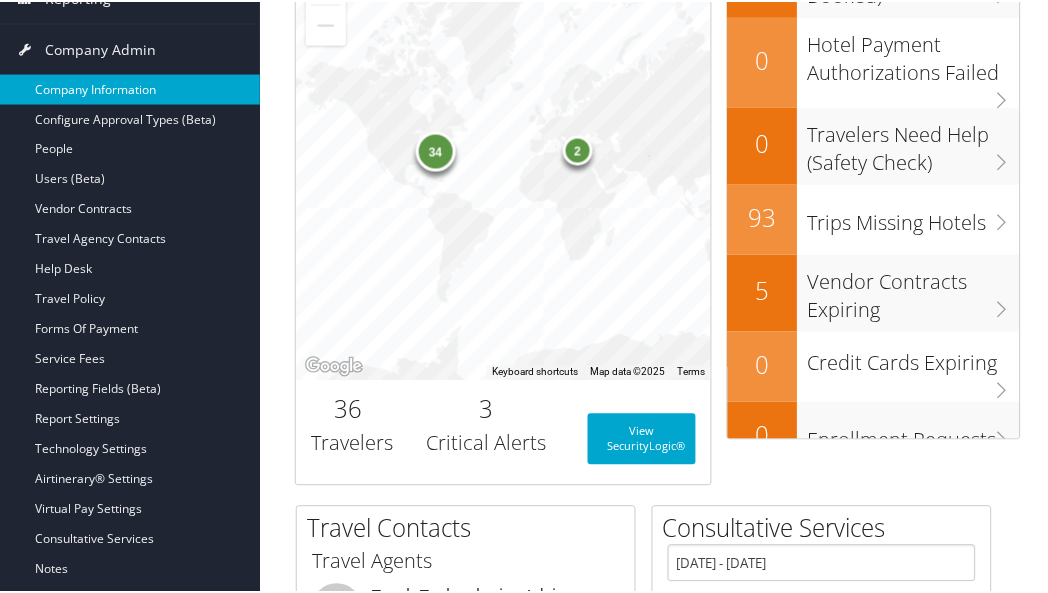 click on "Company Information" at bounding box center [130, 88] 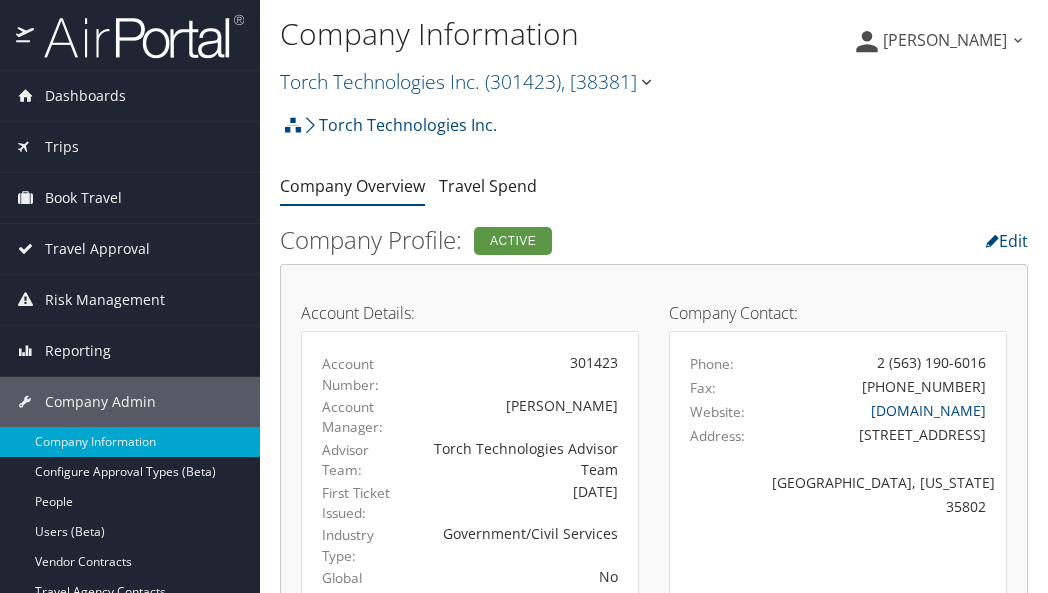 scroll, scrollTop: 0, scrollLeft: 0, axis: both 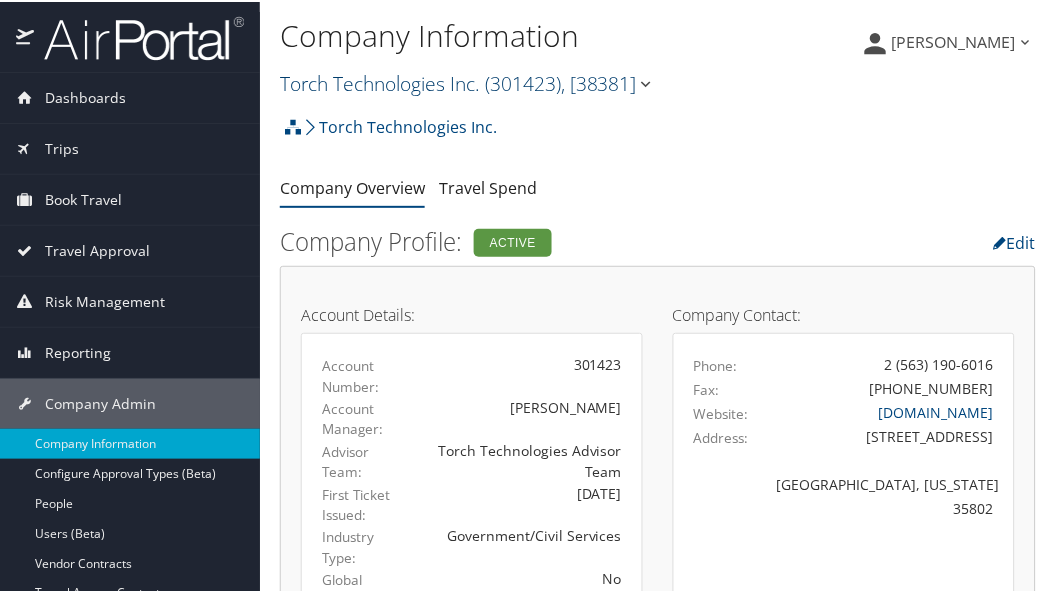 click on "Torch Technologies Inc.   ( 301423 )  , [ 38381 ]" at bounding box center (468, 81) 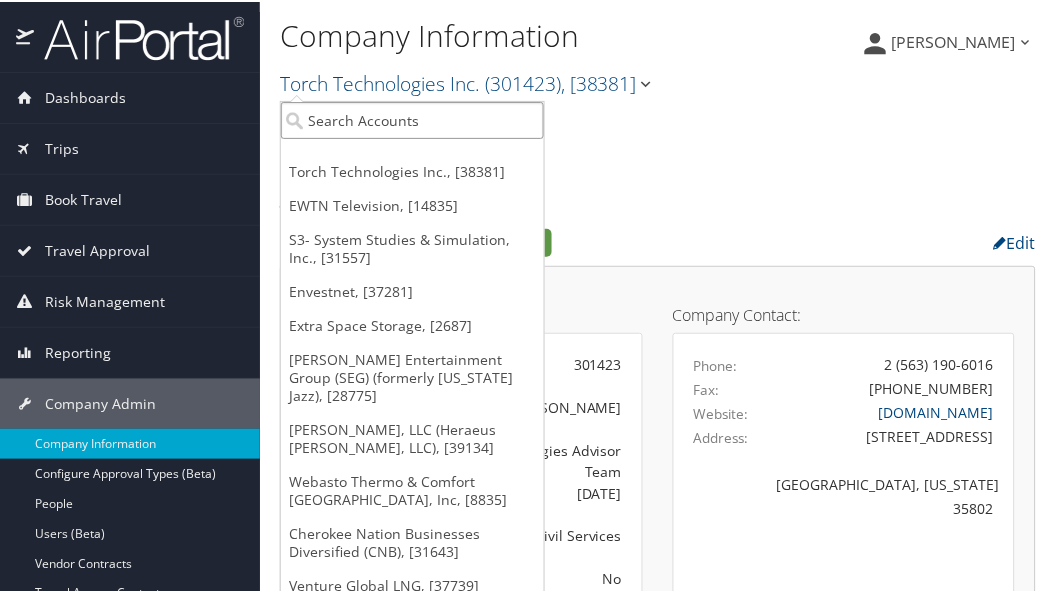 click at bounding box center [412, 118] 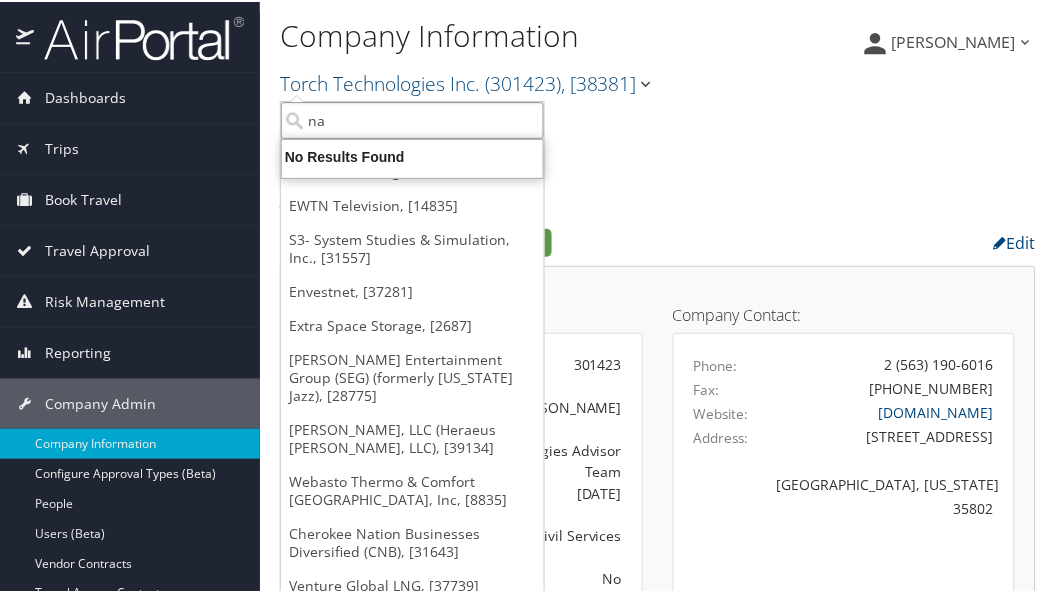 type on "n" 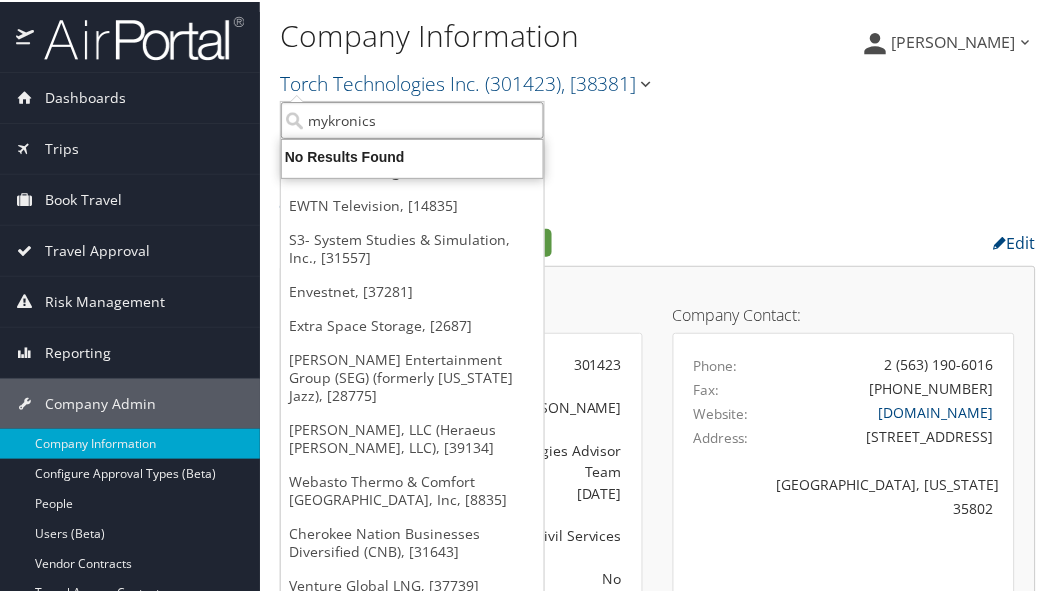 type on "mykronics" 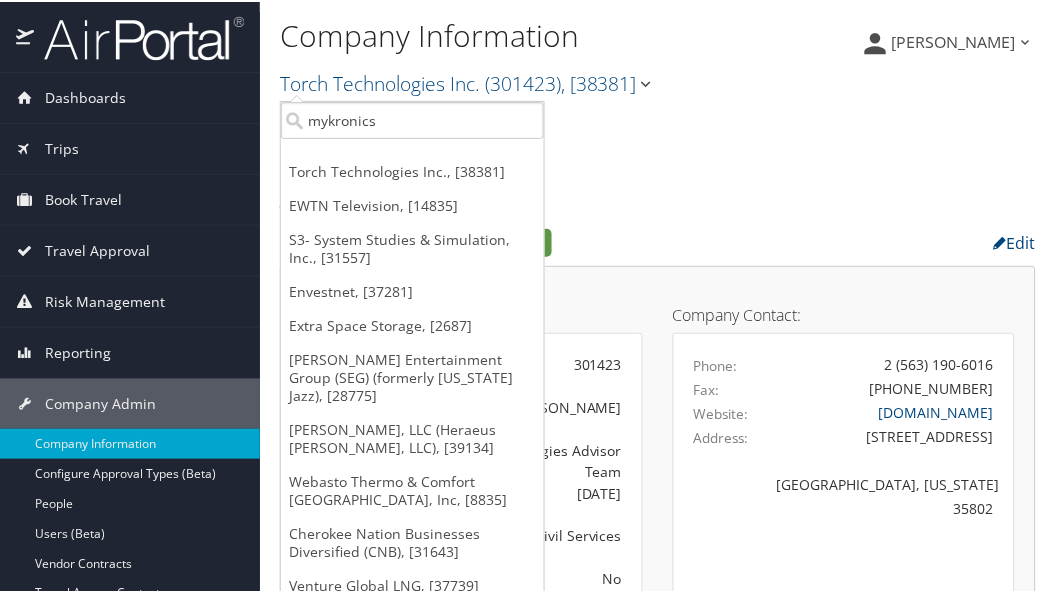 click on "Torch Technologies Inc.   Account Structure   Torch Technologies Inc.   (301423) ACTIVE     Create Child ×   Create Client   New child of undefined  Name Required Type Choose a Client Type... Department Division Account Required Submit Cancel ×" at bounding box center (658, 132) 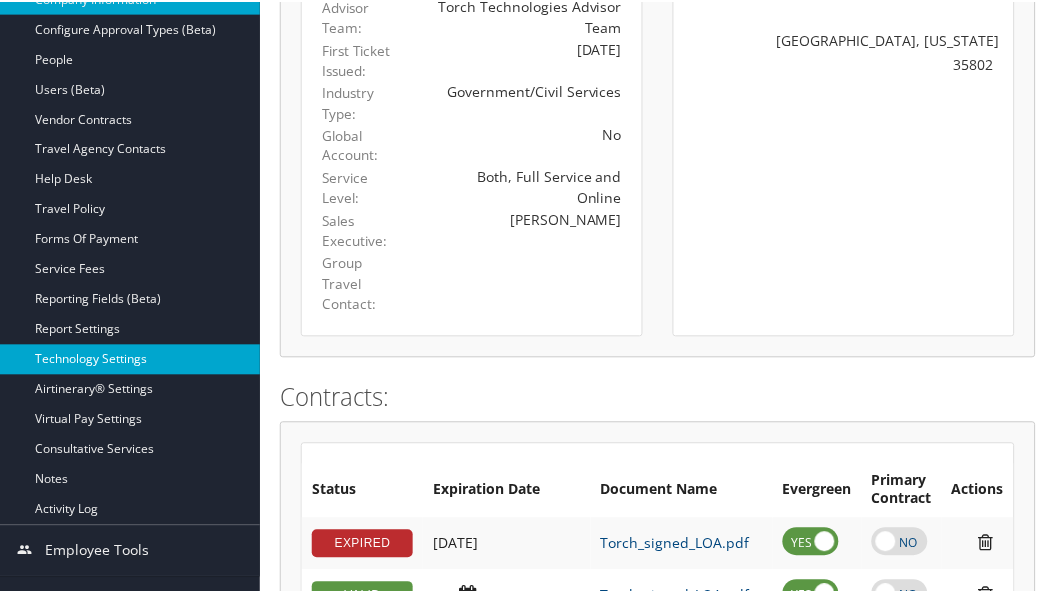 scroll, scrollTop: 555, scrollLeft: 0, axis: vertical 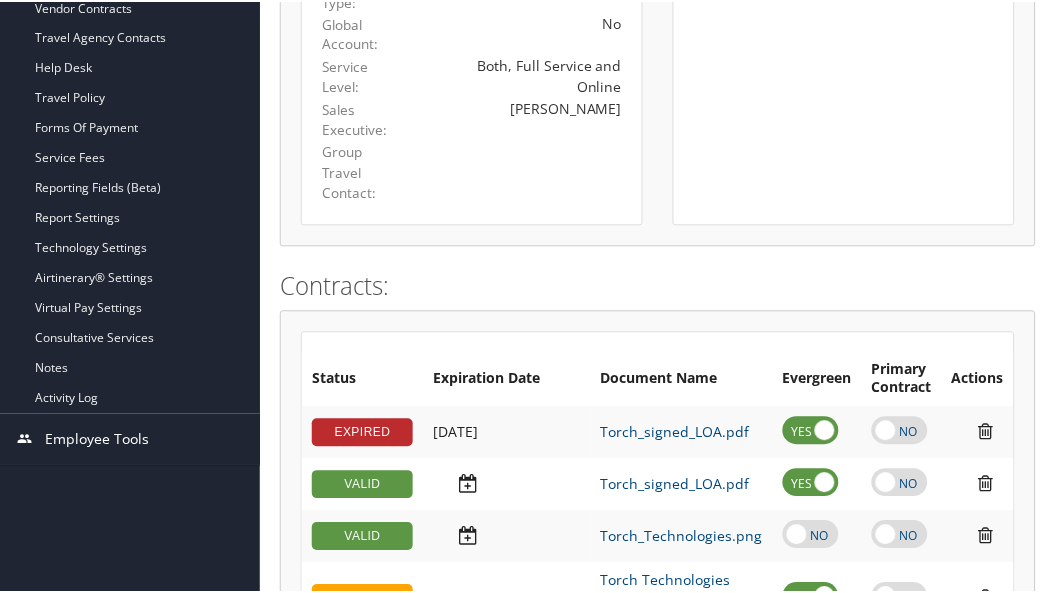 click on "Employee Tools" at bounding box center [97, 438] 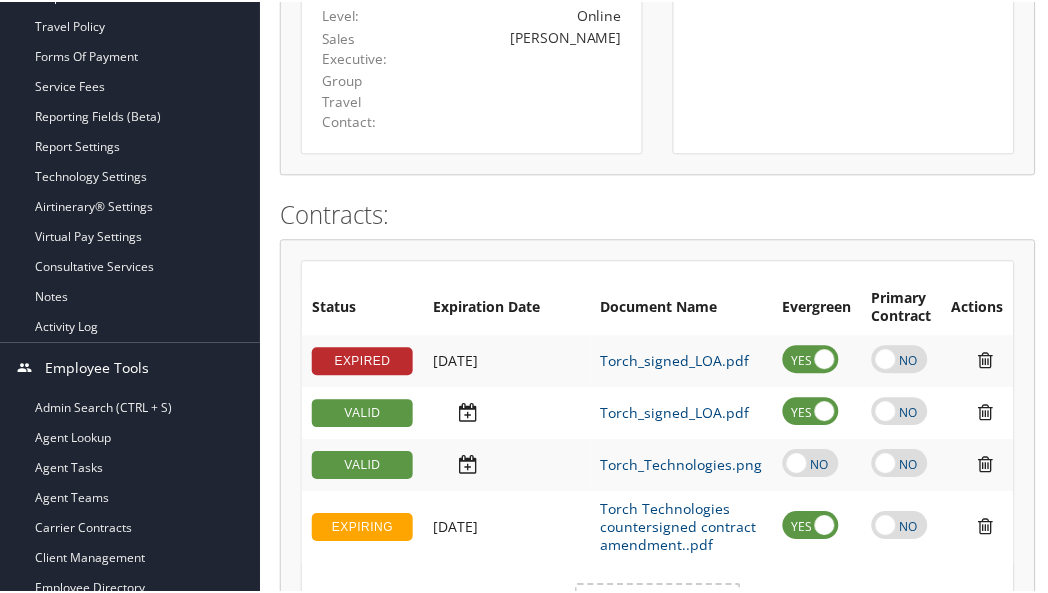 scroll, scrollTop: 666, scrollLeft: 0, axis: vertical 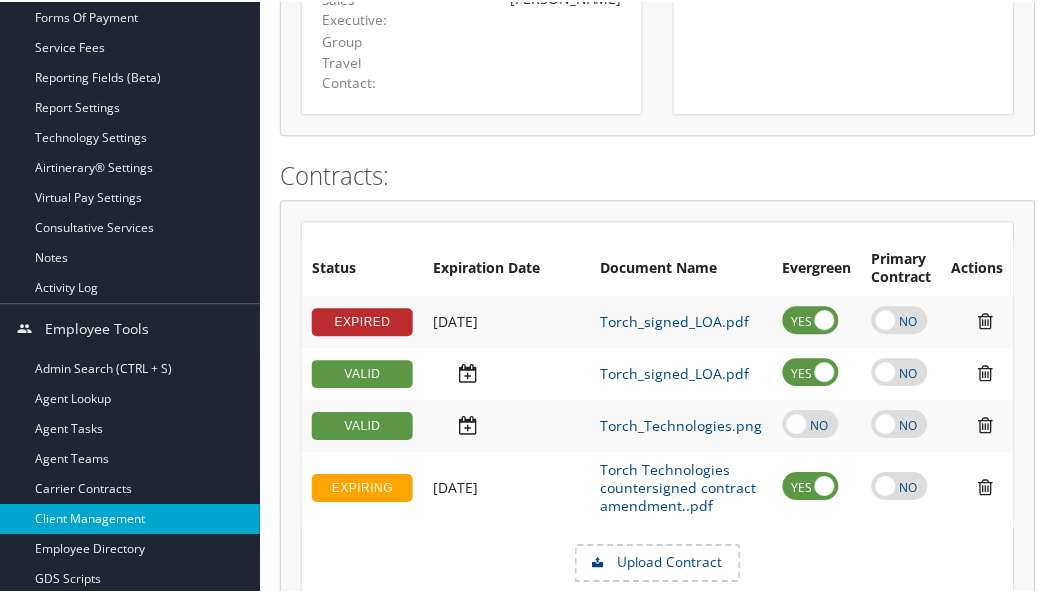 click on "Client Management" at bounding box center [130, 517] 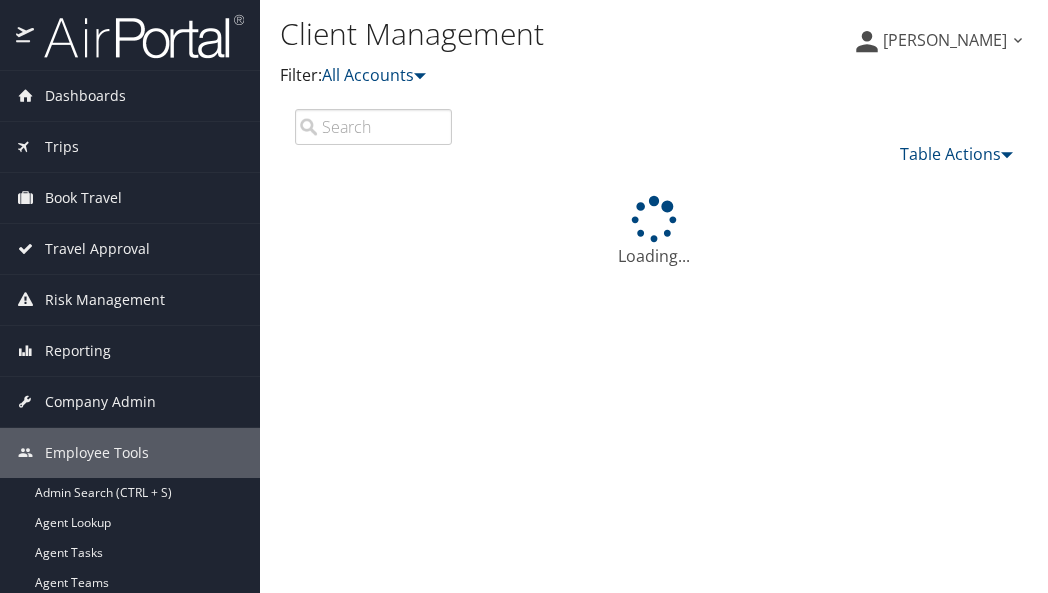 scroll, scrollTop: 0, scrollLeft: 0, axis: both 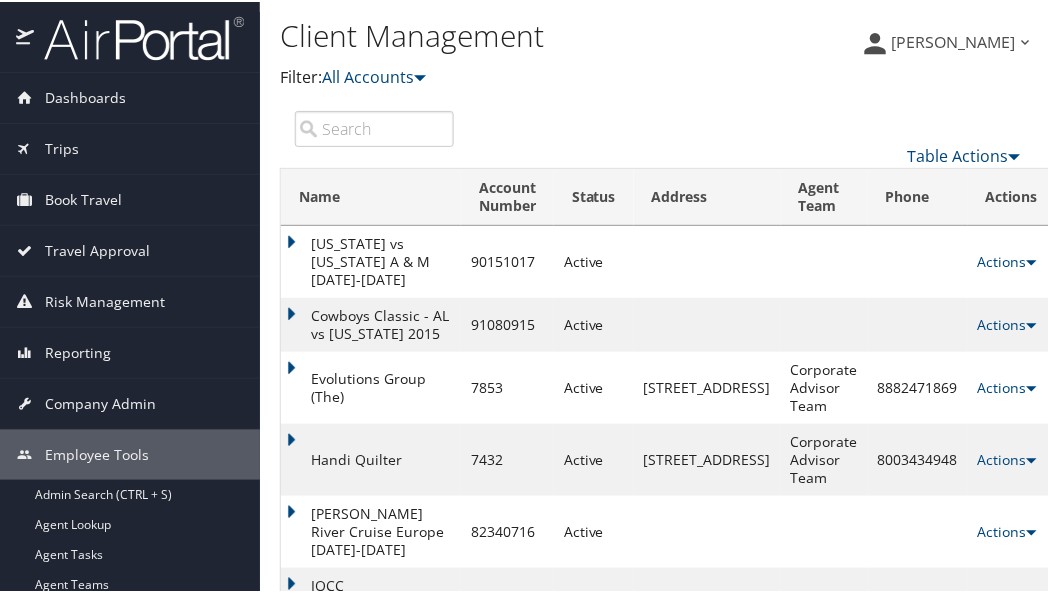 click at bounding box center [374, 127] 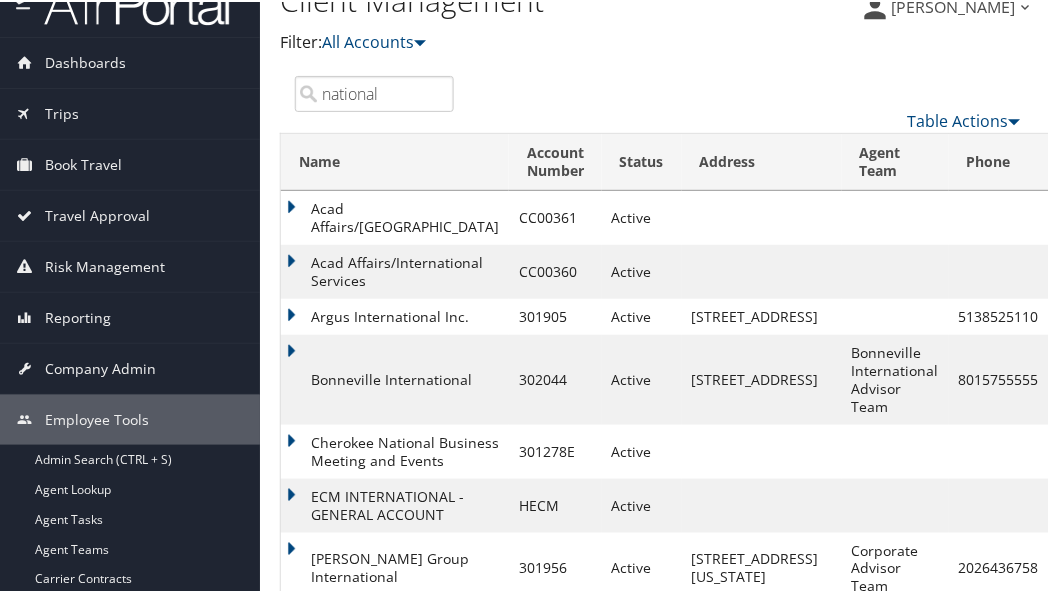 scroll, scrollTop: 0, scrollLeft: 0, axis: both 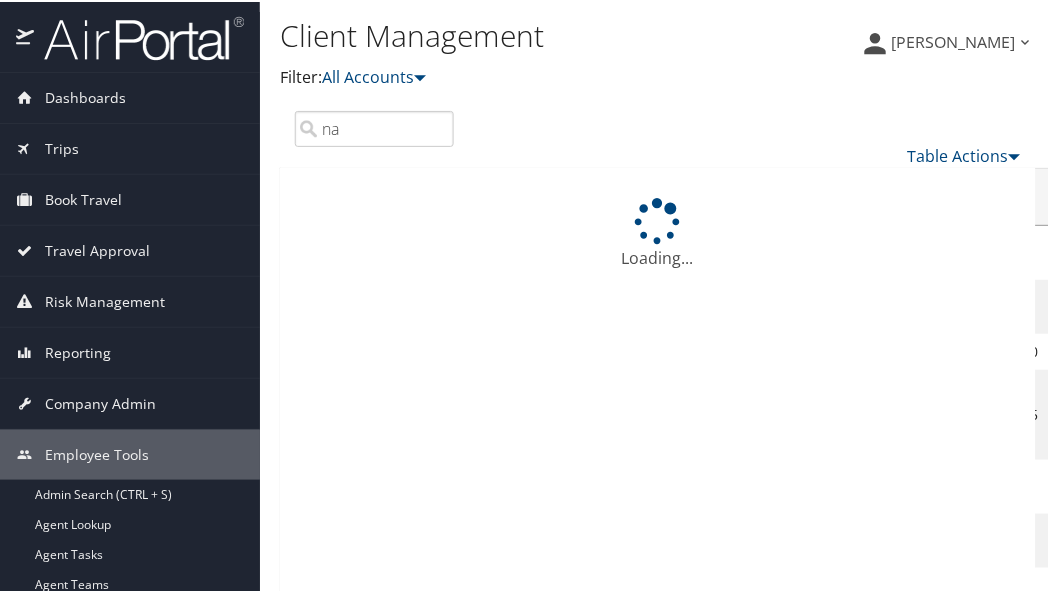 type on "n" 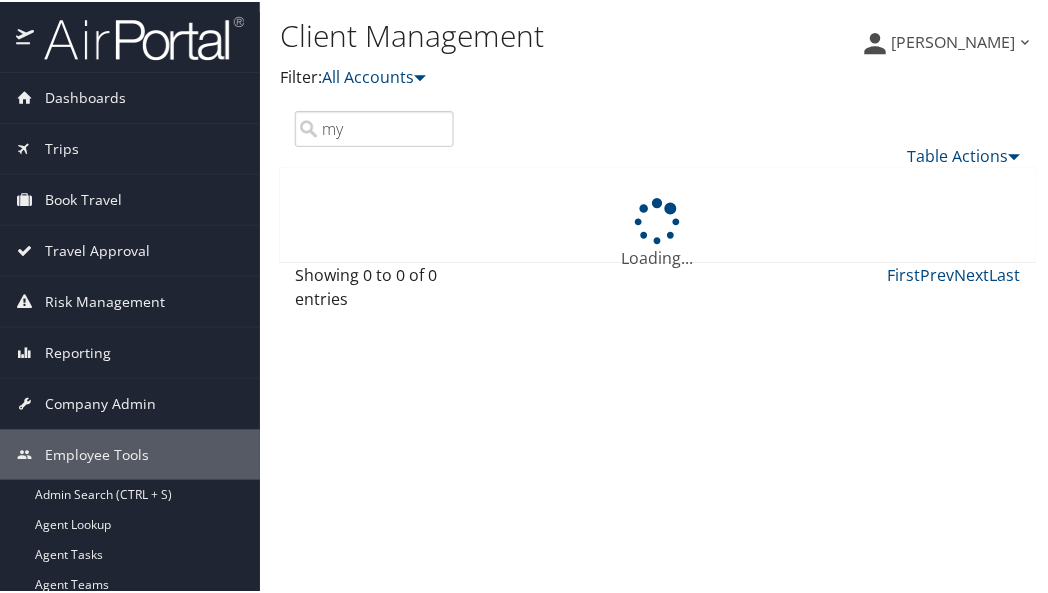 type on "m" 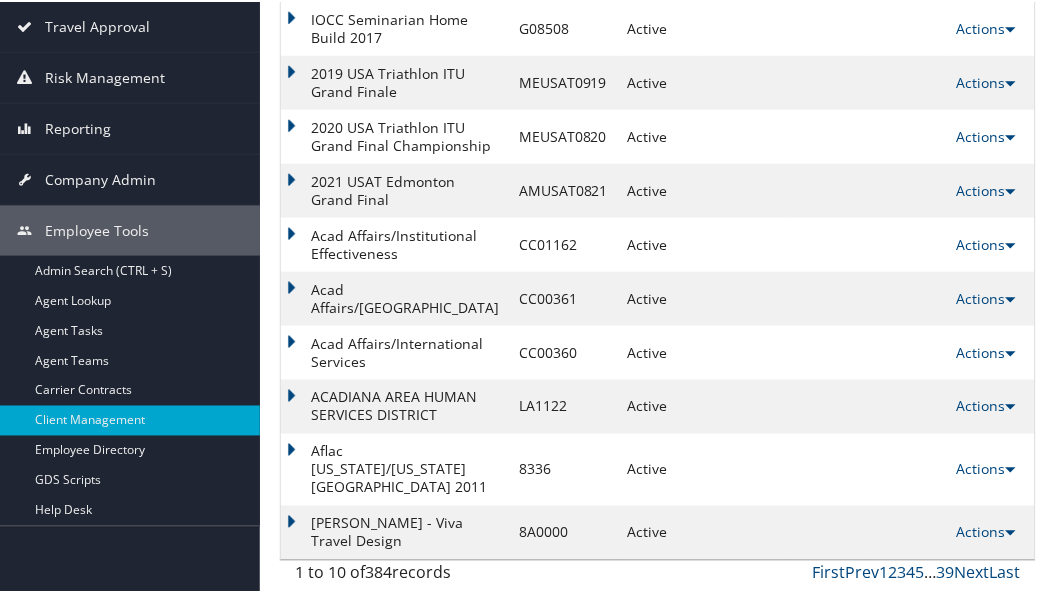 scroll, scrollTop: 337, scrollLeft: 0, axis: vertical 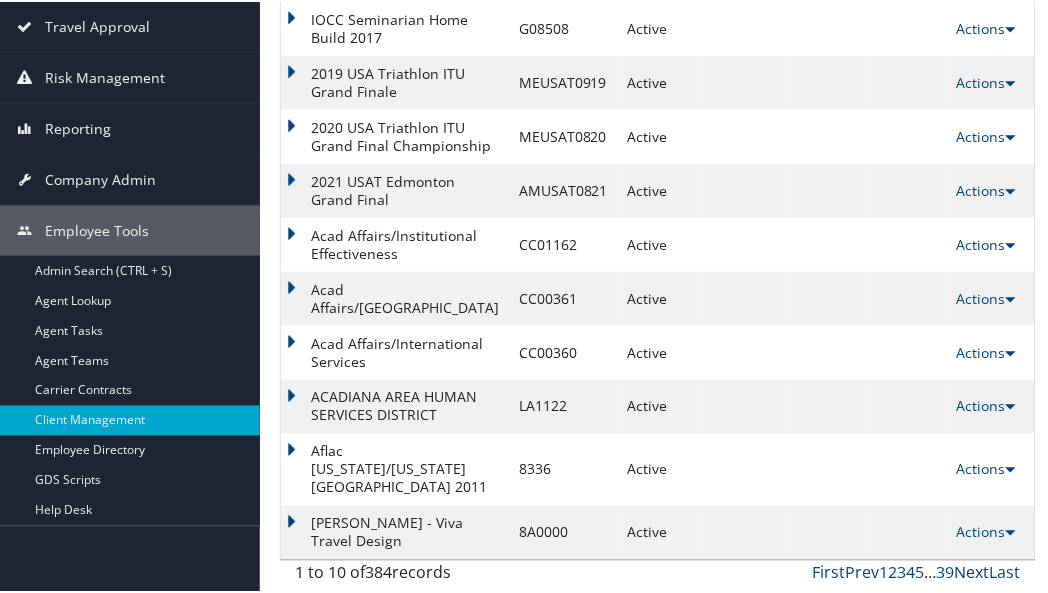 type on "na" 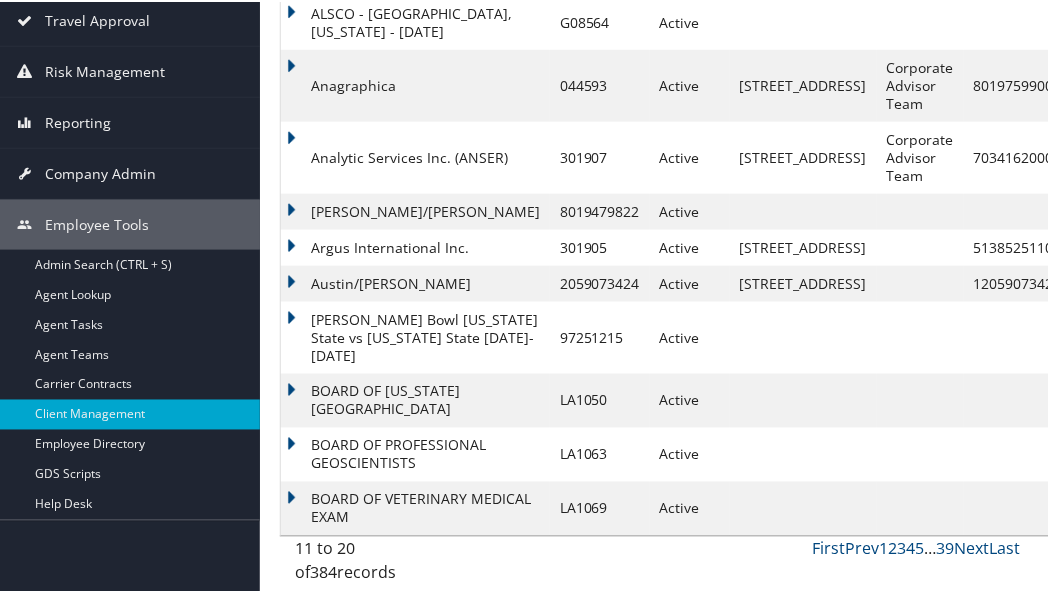 click on "Actions" at bounding box center (1111, 506) 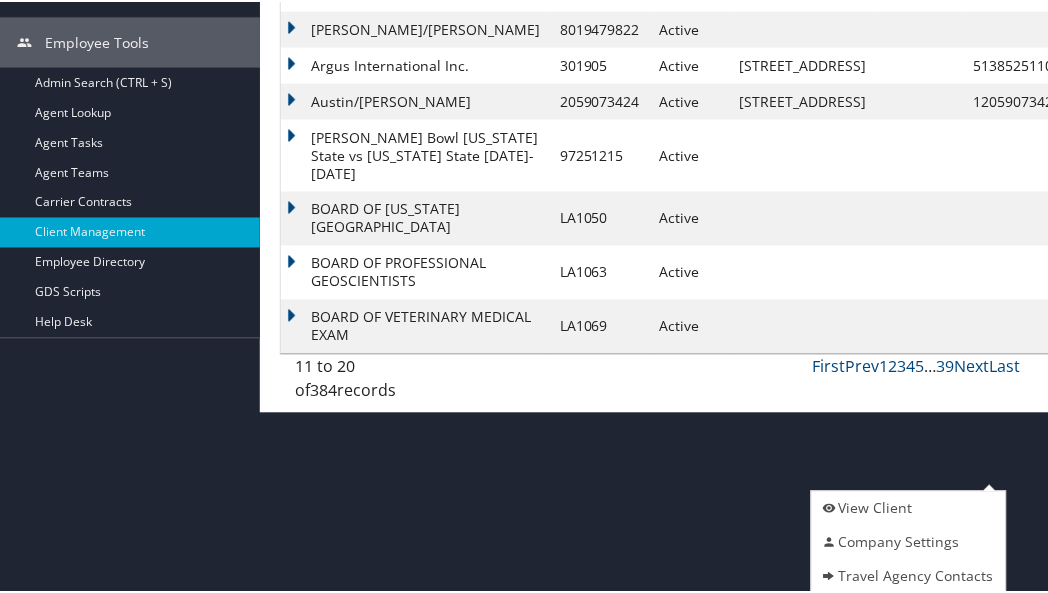 click on "Company Settings" at bounding box center [906, 541] 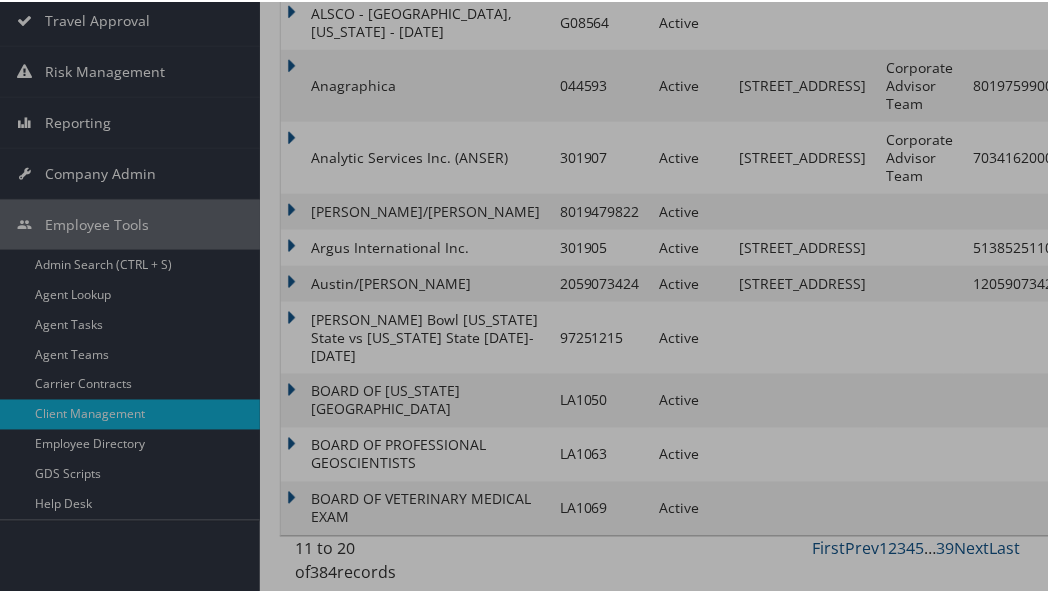 scroll, scrollTop: 392, scrollLeft: 0, axis: vertical 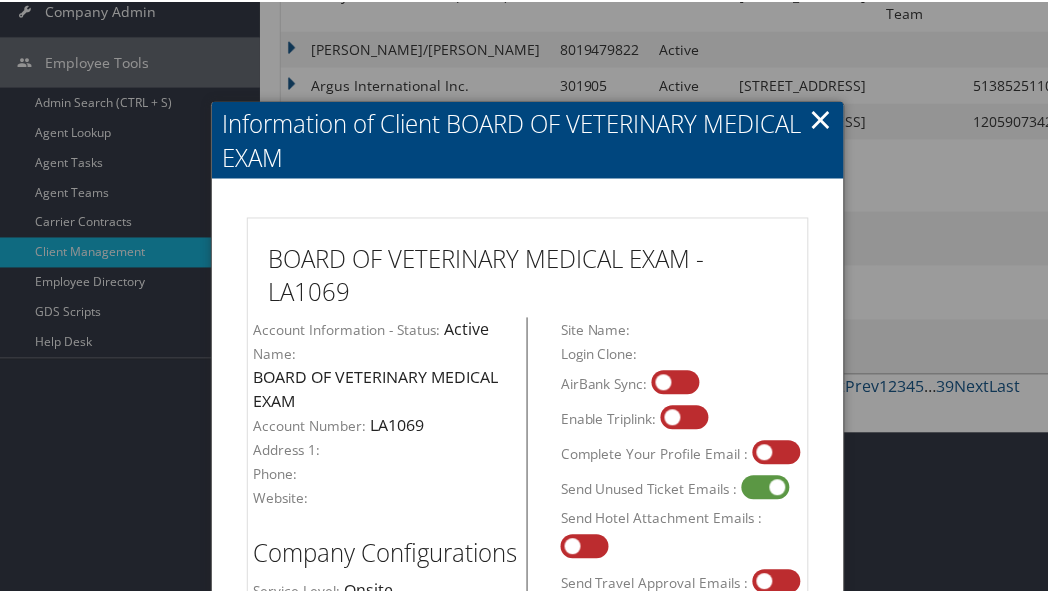 click on "×" at bounding box center (821, 117) 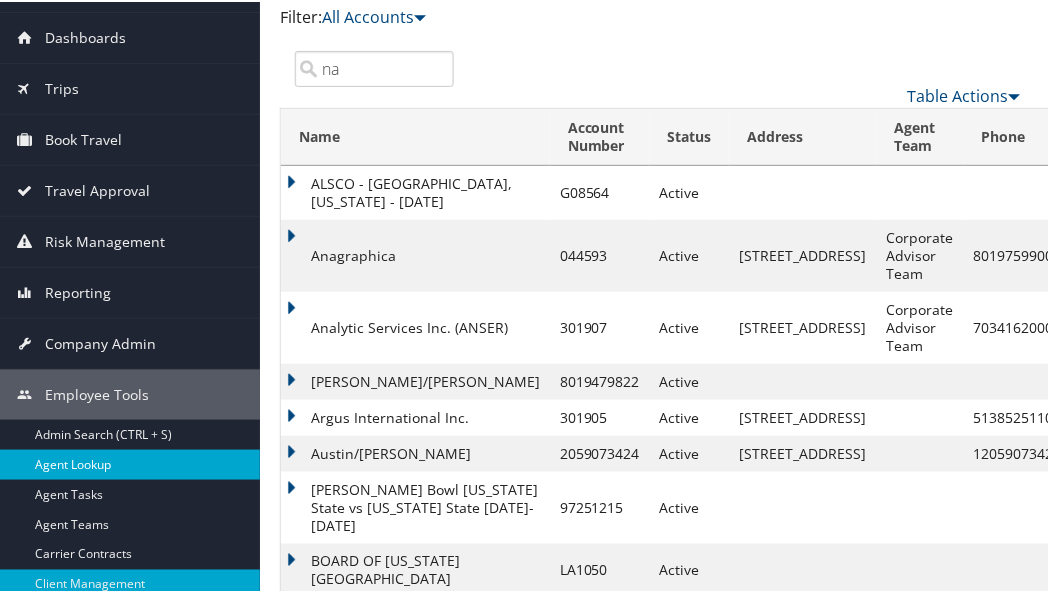 scroll, scrollTop: 0, scrollLeft: 0, axis: both 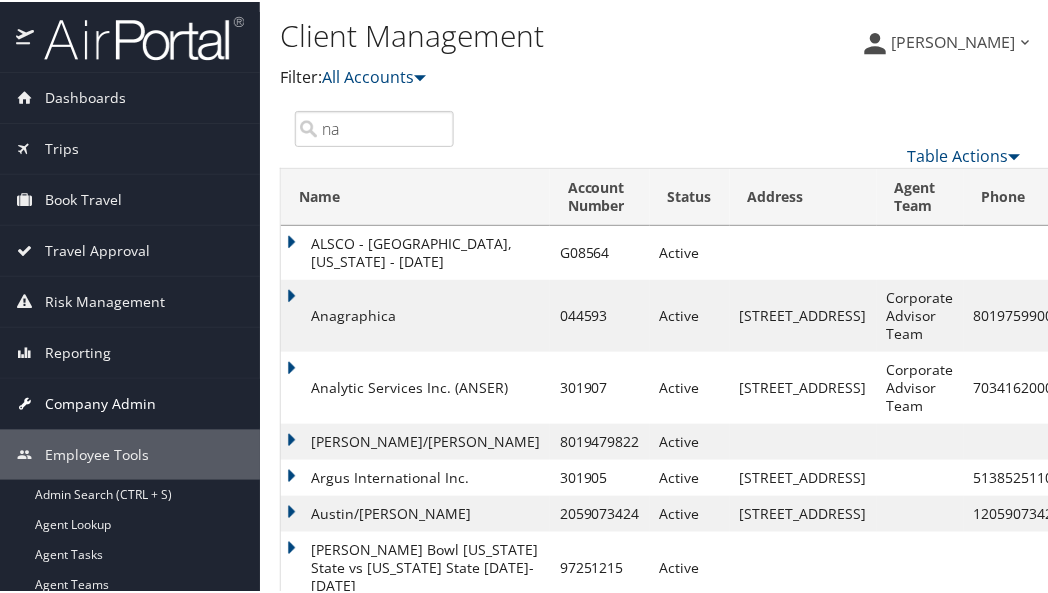 click on "Company Admin" at bounding box center [100, 402] 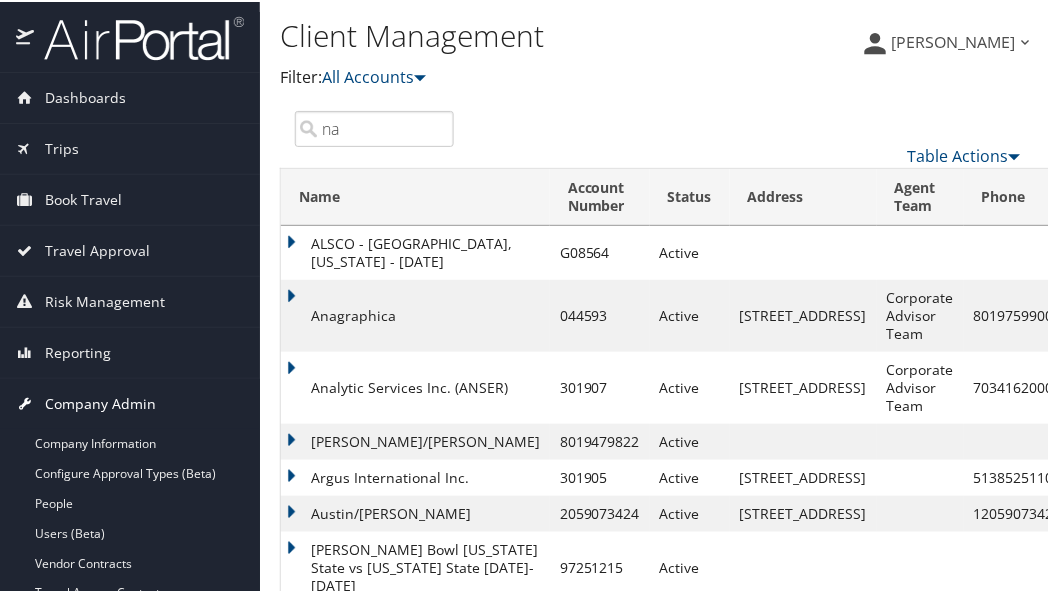 scroll, scrollTop: 222, scrollLeft: 0, axis: vertical 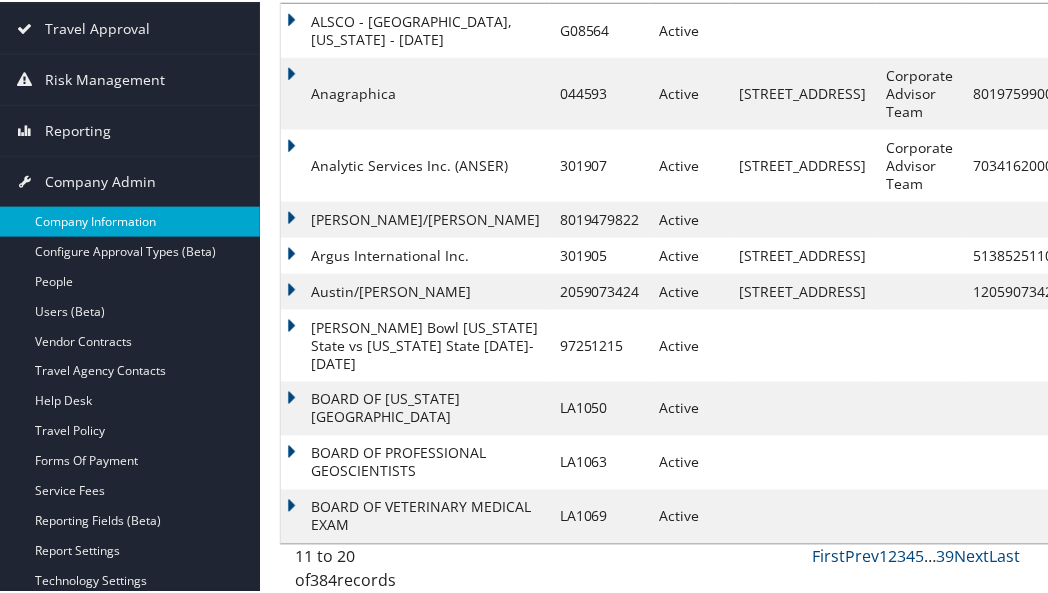 click on "Company Information" at bounding box center [130, 220] 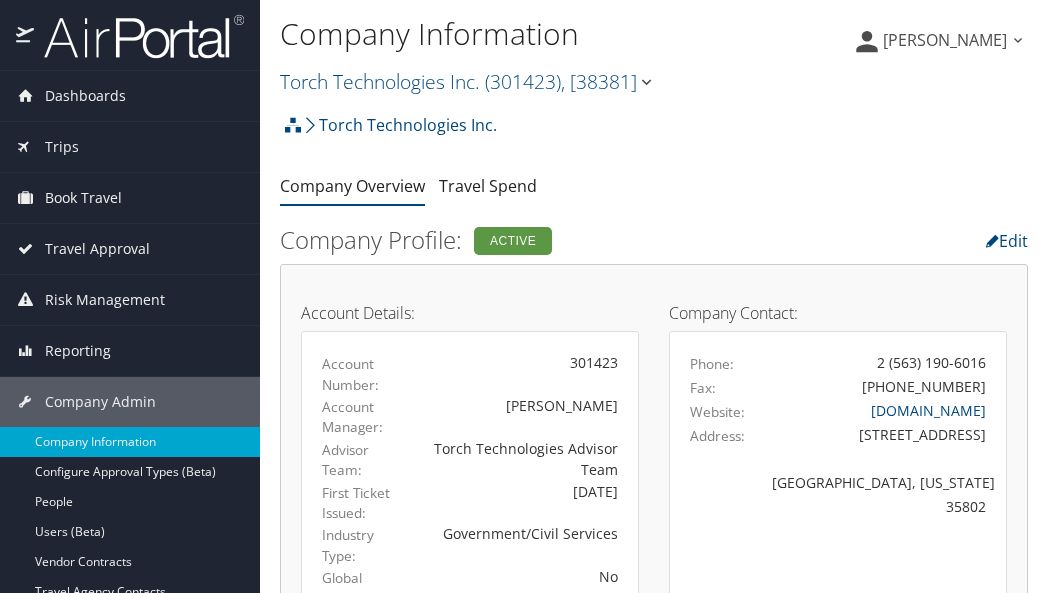 scroll, scrollTop: 0, scrollLeft: 0, axis: both 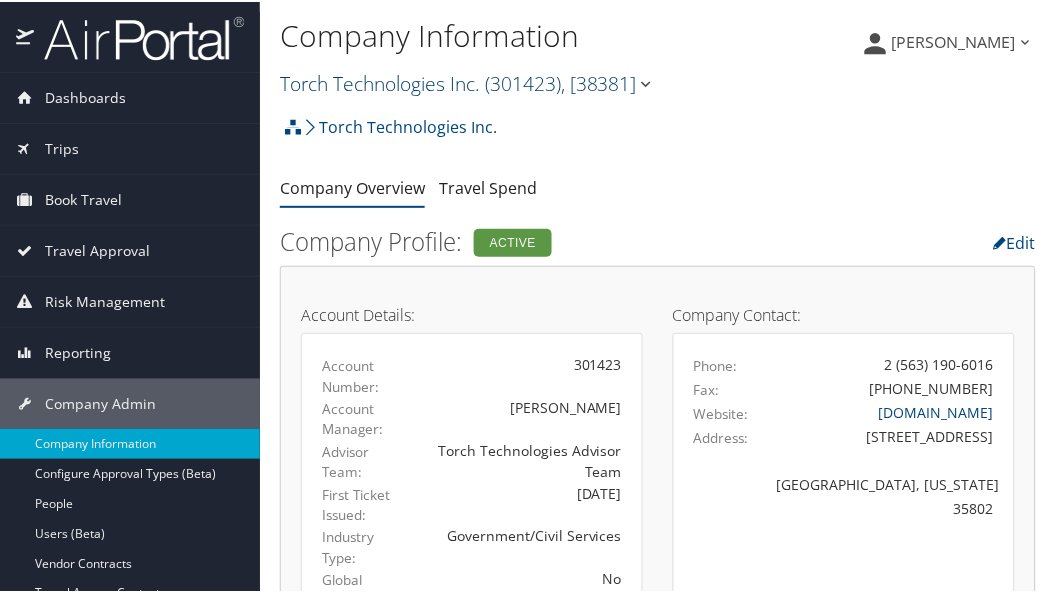 click on "( 301423 )" at bounding box center (523, 81) 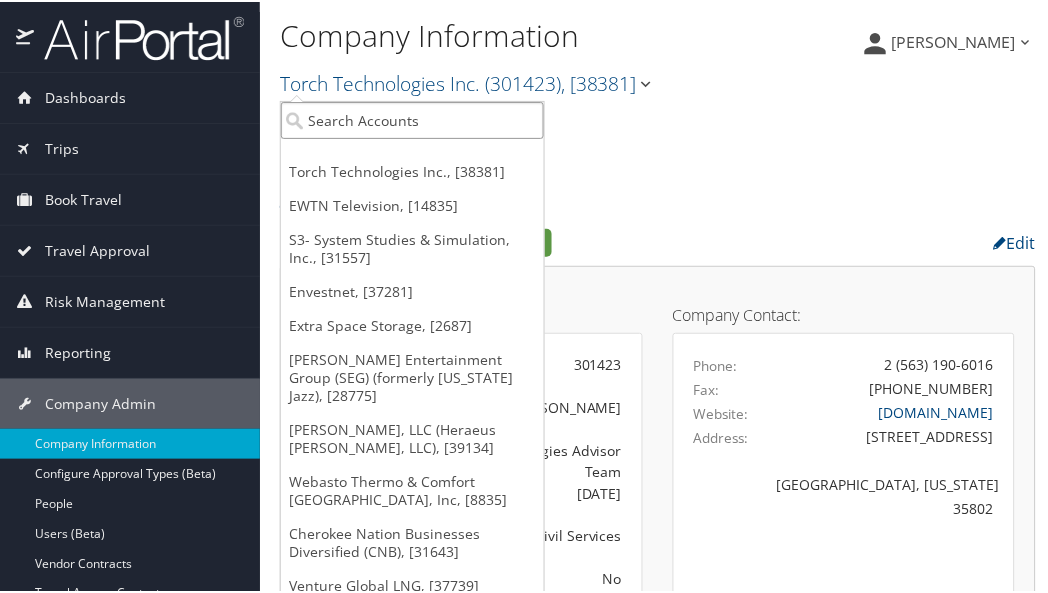 click at bounding box center (412, 118) 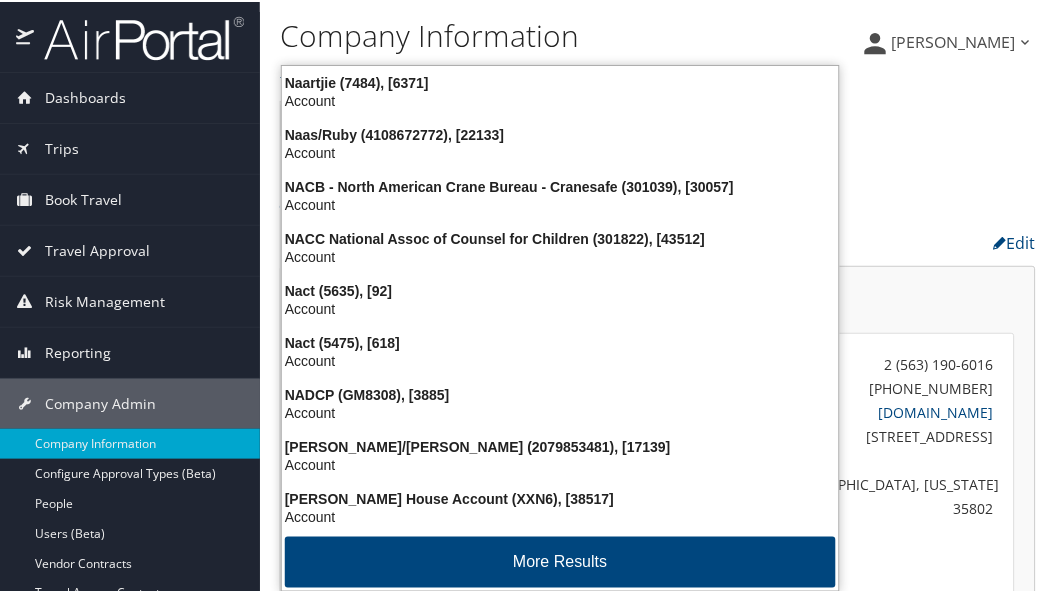 type on "na" 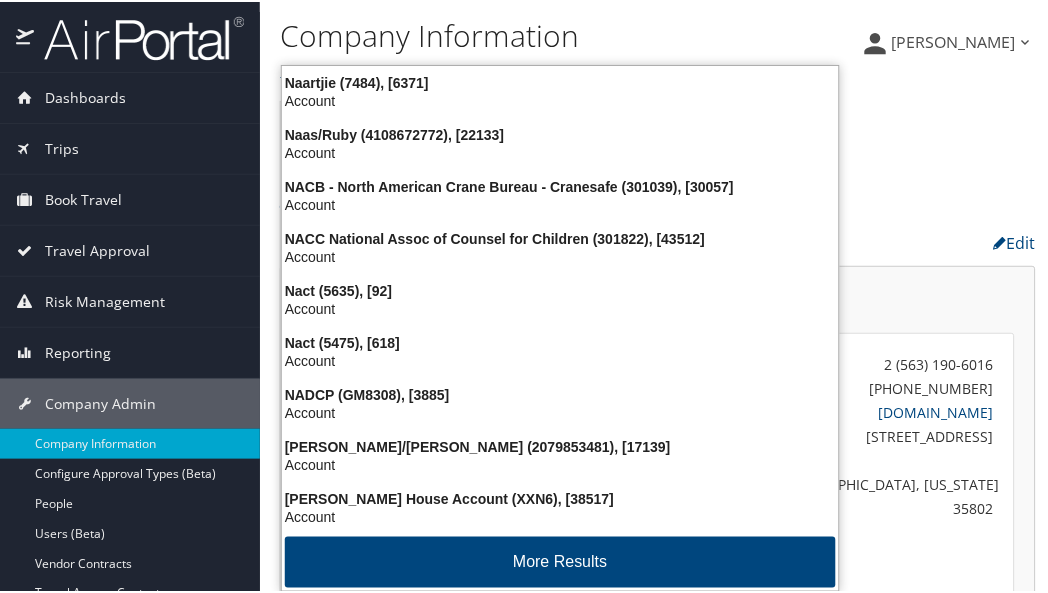 click on "Company Information" at bounding box center [532, 34] 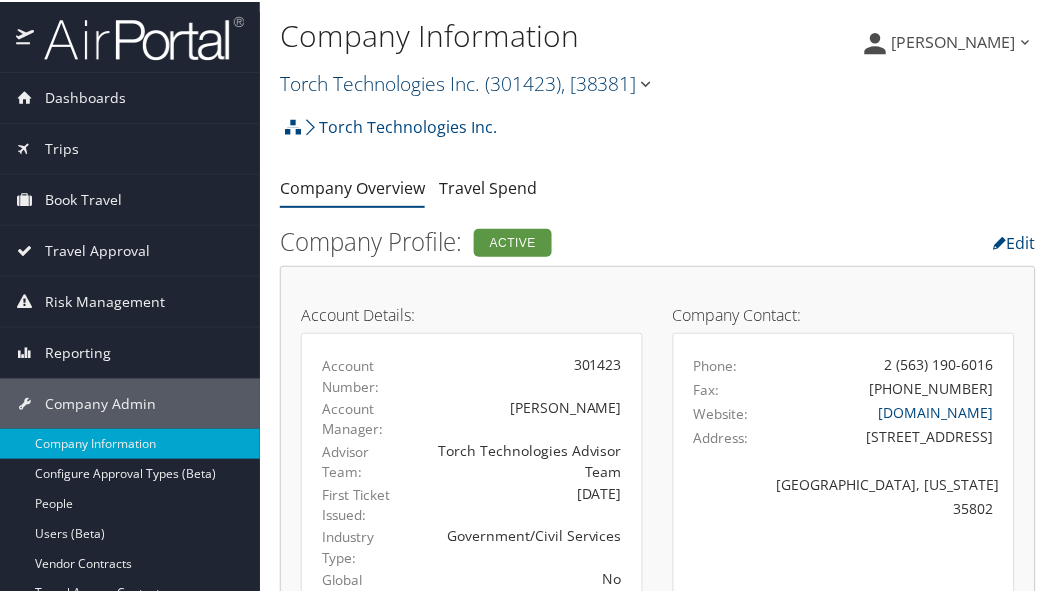 click on "Torch Technologies Inc.   ( 301423 )  , [ 38381 ]" at bounding box center (468, 81) 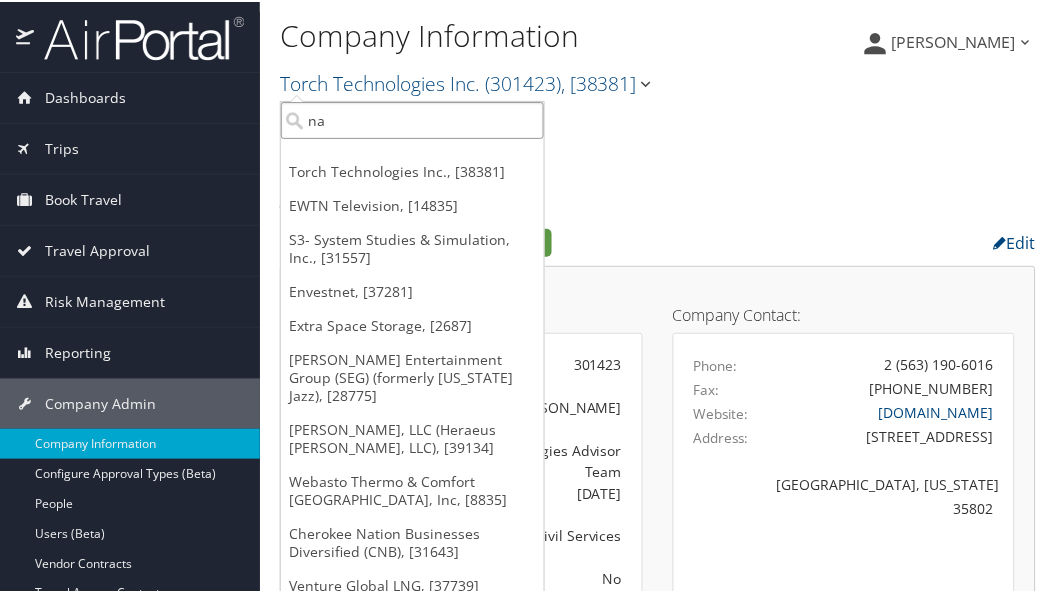 click on "na" at bounding box center (412, 118) 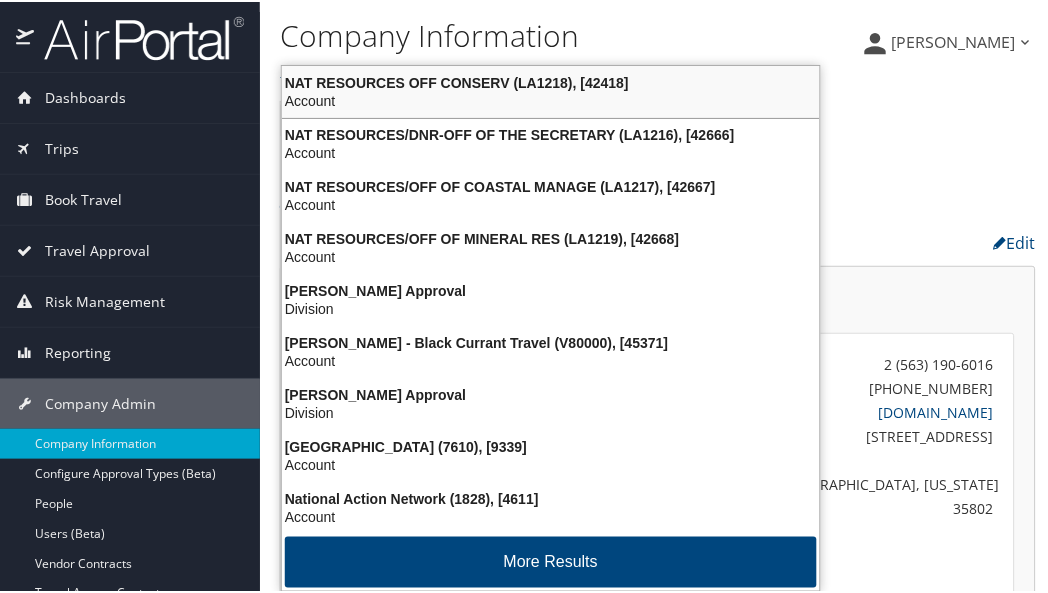 type on "nat" 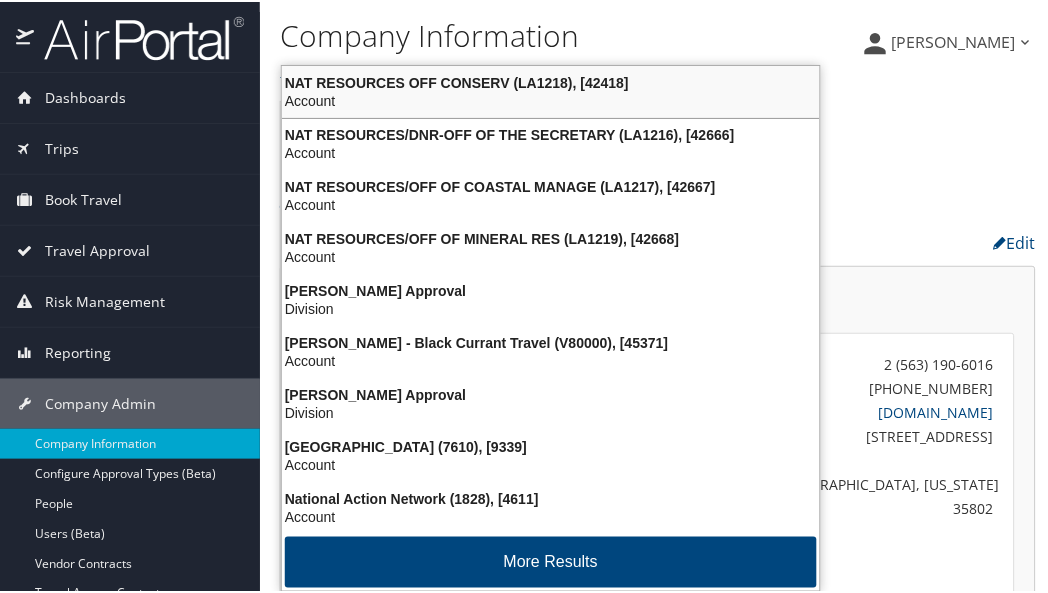 click on "Company Information" at bounding box center (532, 34) 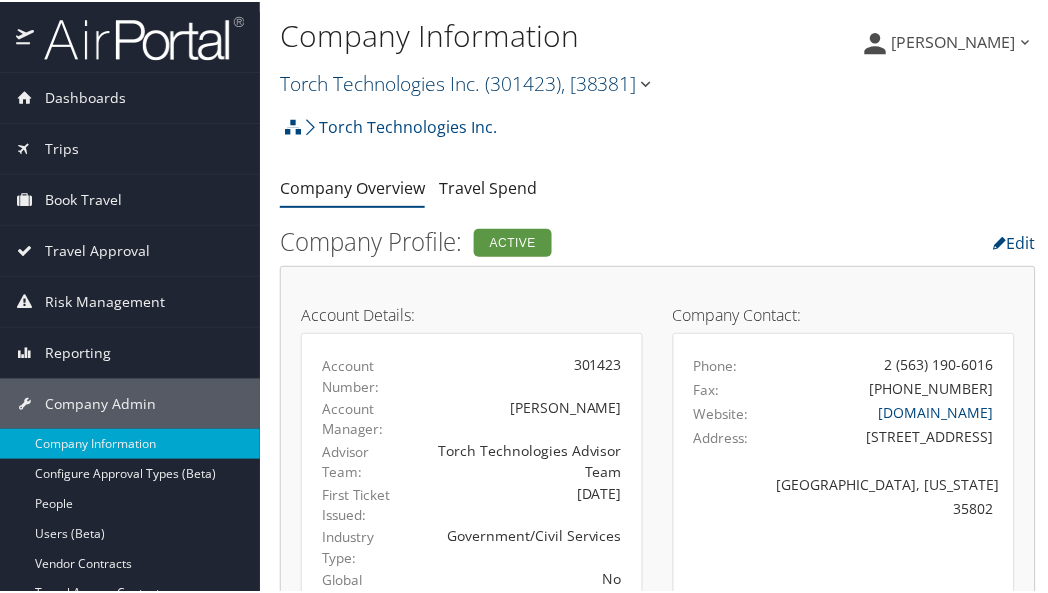 click on "Torch Technologies Inc.   ( 301423 )  , [ 38381 ]" at bounding box center (468, 81) 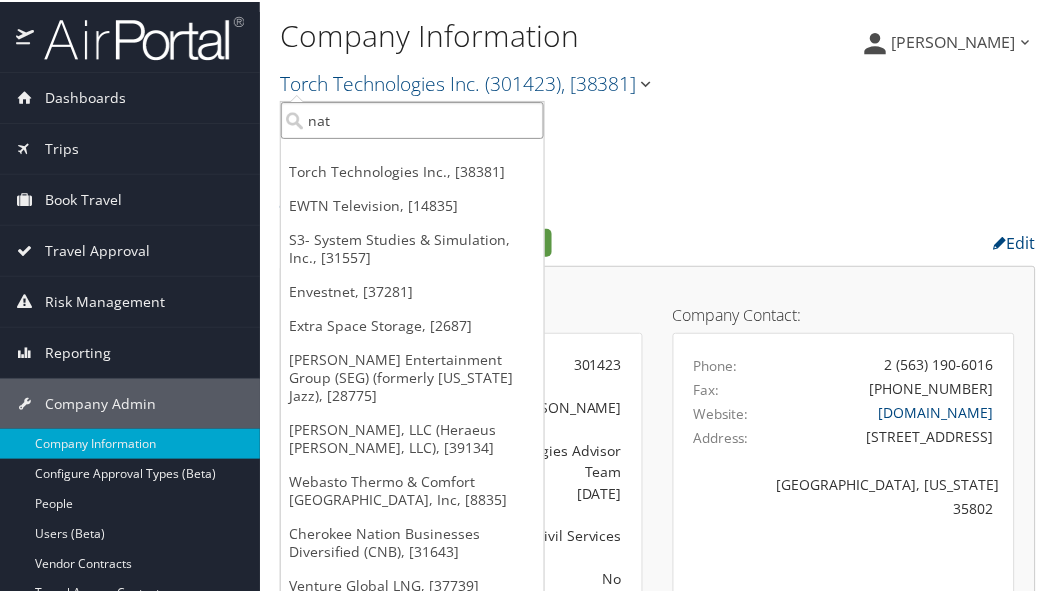 click on "nat" at bounding box center [412, 118] 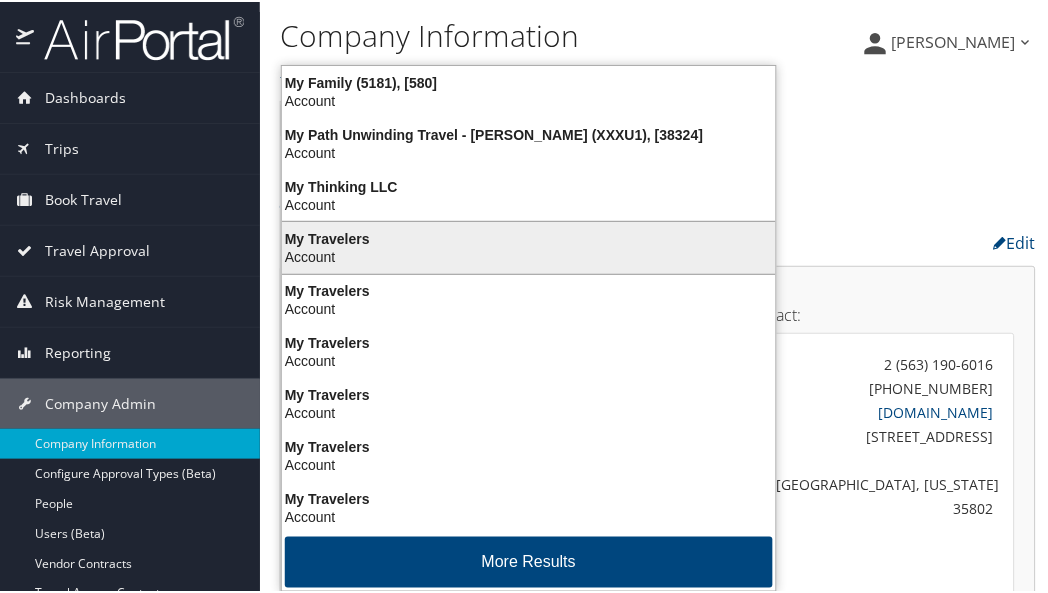 scroll, scrollTop: 3, scrollLeft: 0, axis: vertical 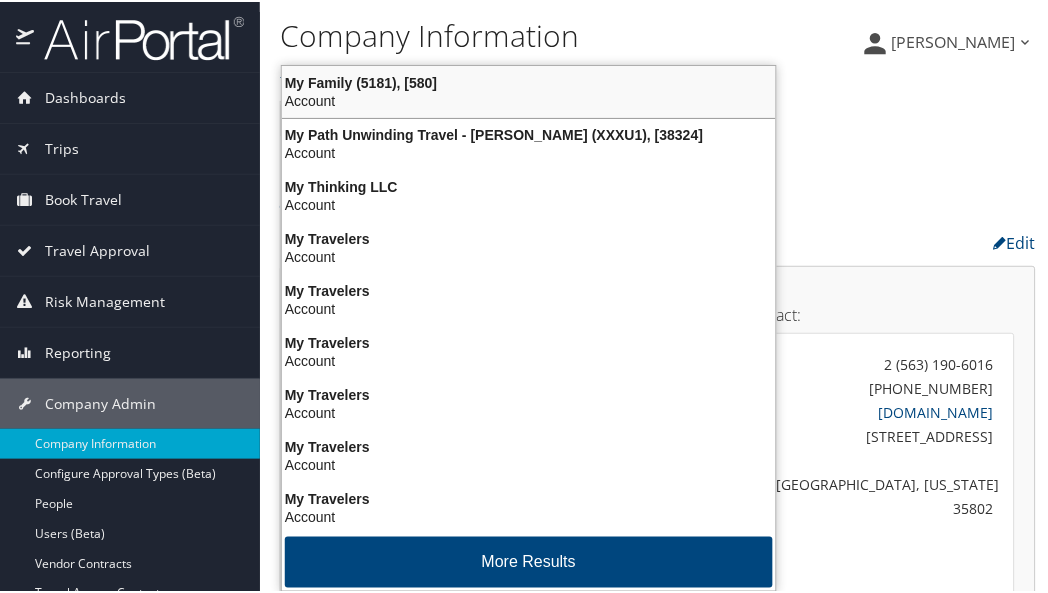 type on "my" 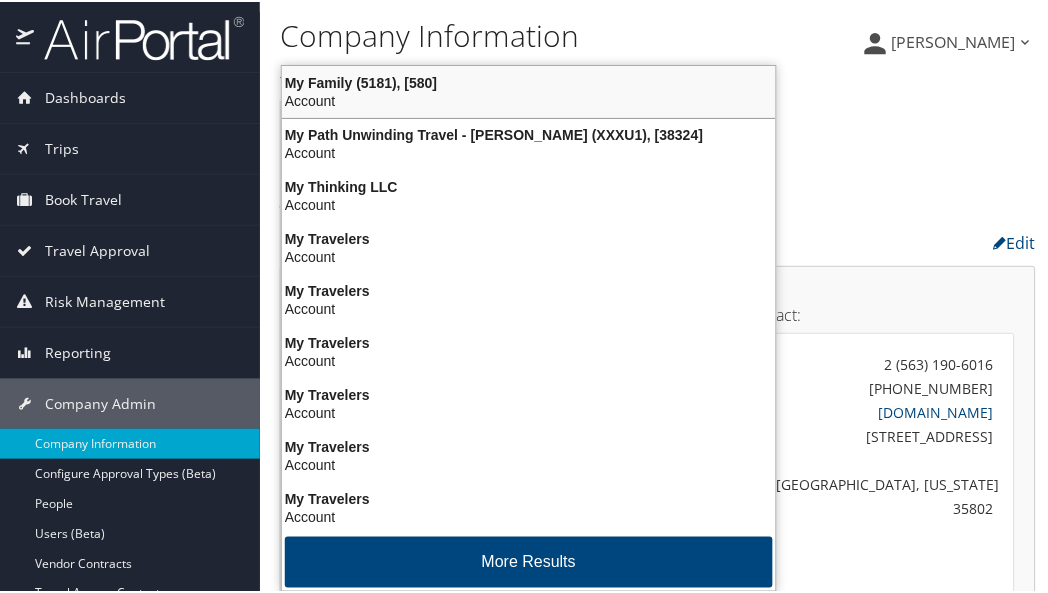 click on "Company Information" at bounding box center (532, 34) 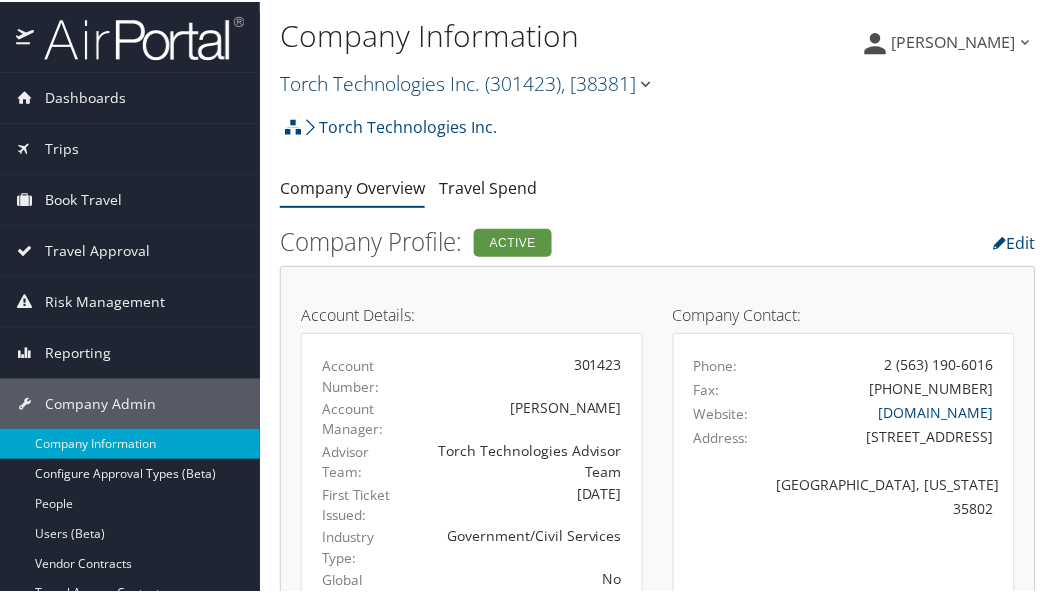 click on "Torch Technologies Inc.   ( 301423 )  , [ 38381 ]" at bounding box center [468, 81] 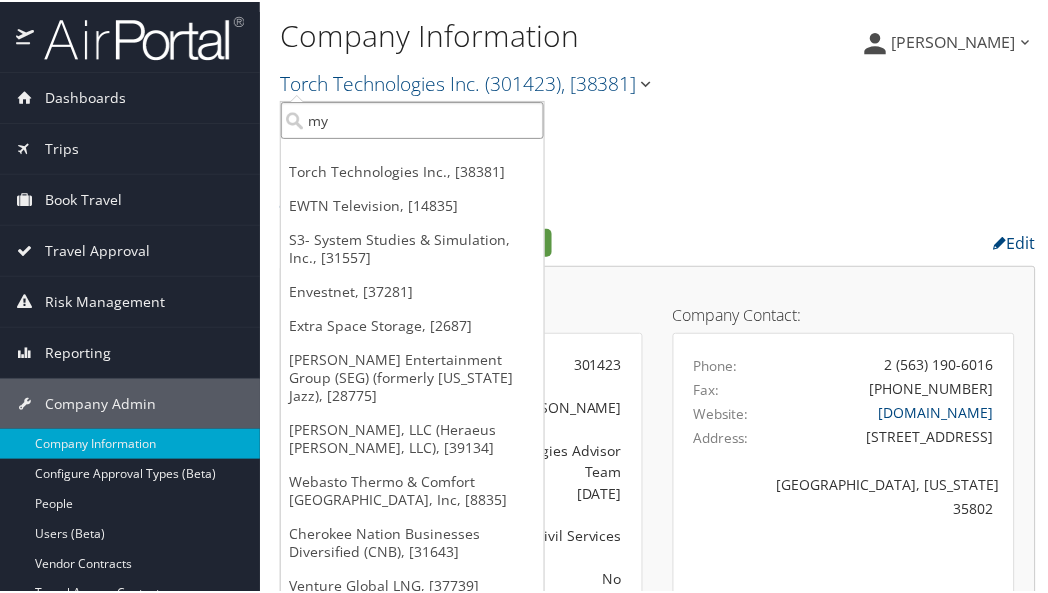 click on "my" at bounding box center (412, 118) 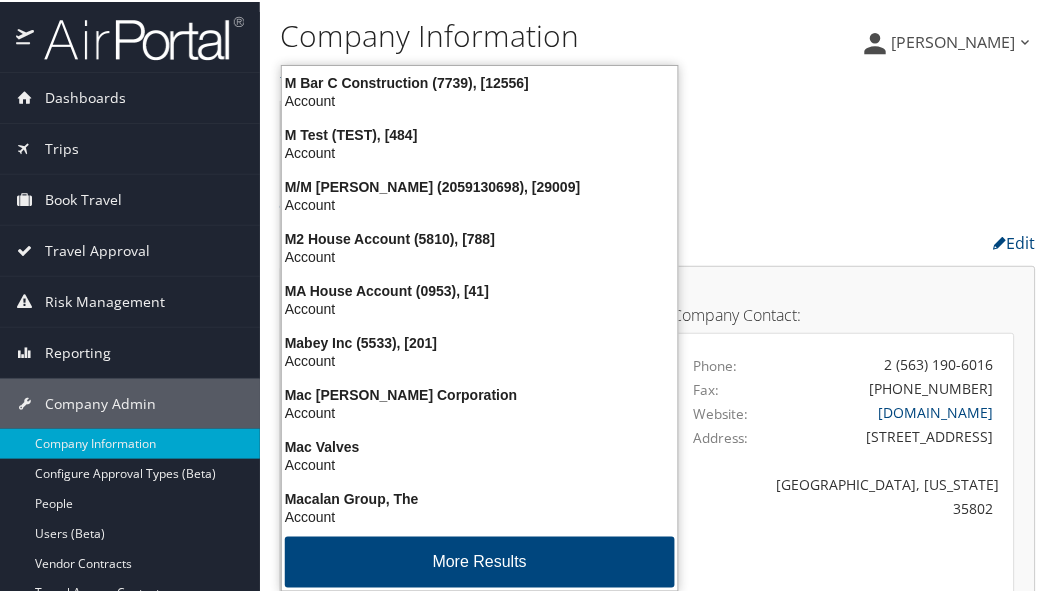 type on "mi" 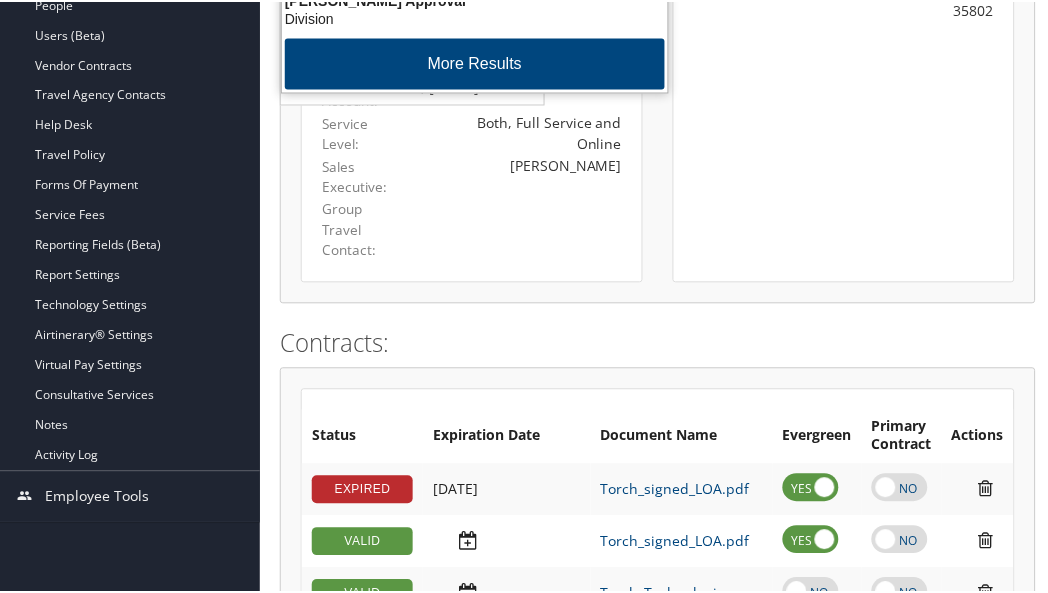 scroll, scrollTop: 111, scrollLeft: 0, axis: vertical 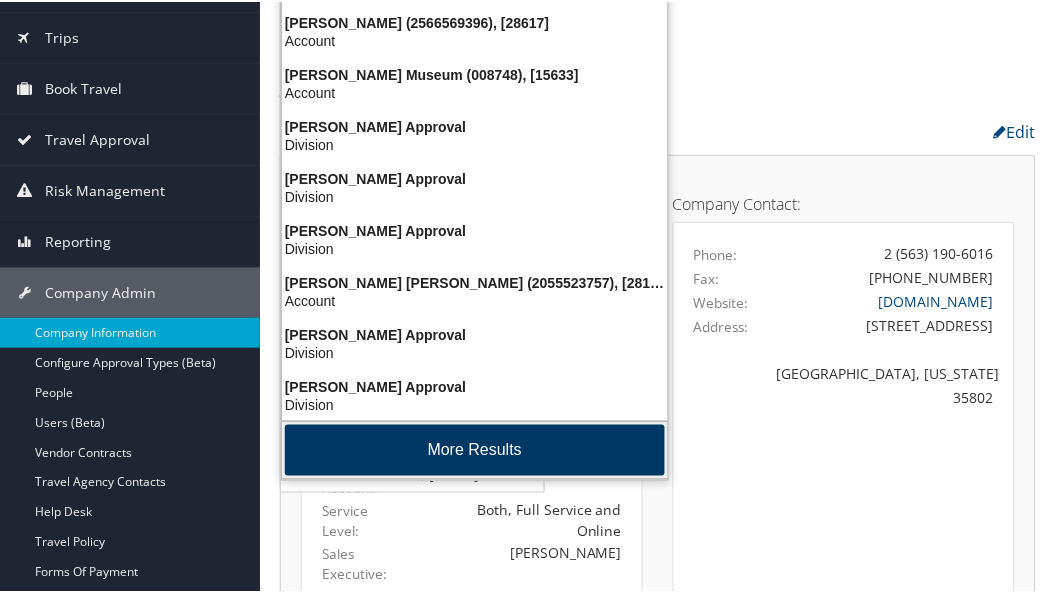 click on "More Results" at bounding box center [475, 448] 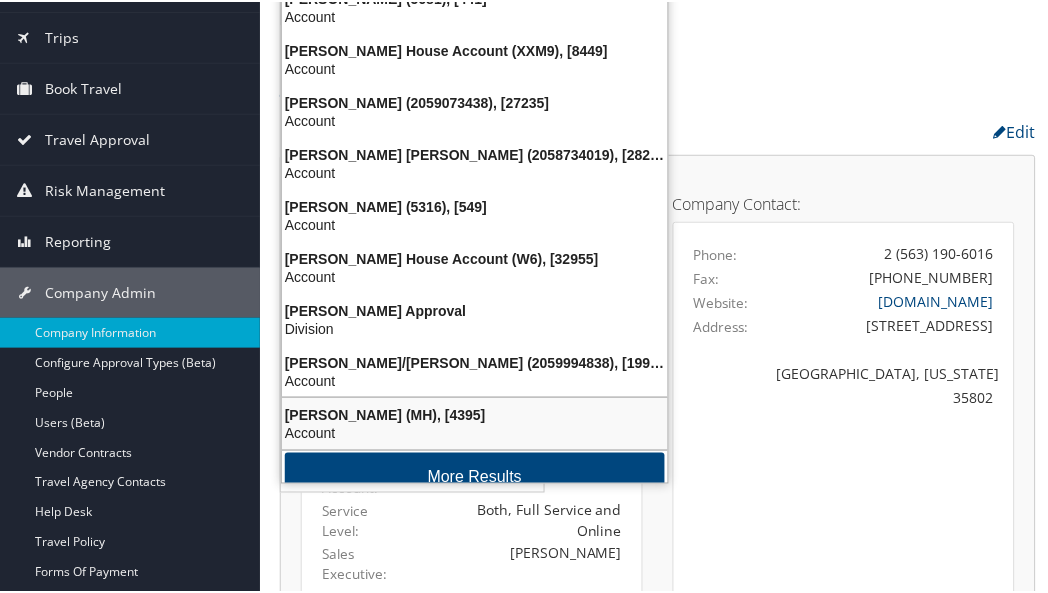 scroll, scrollTop: 470, scrollLeft: 0, axis: vertical 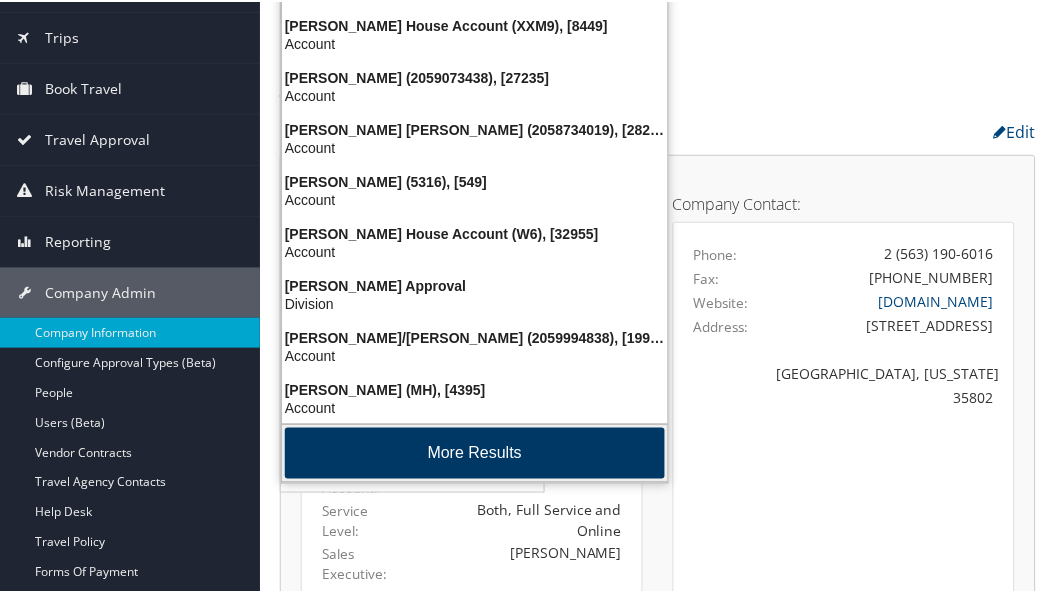 click on "More Results" at bounding box center (475, 451) 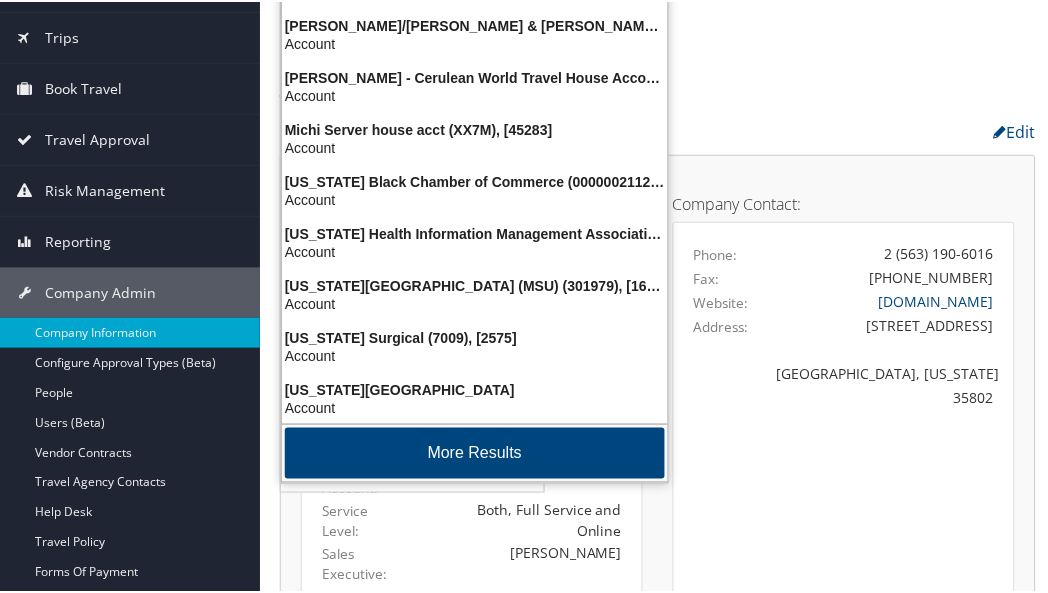 scroll, scrollTop: 940, scrollLeft: 0, axis: vertical 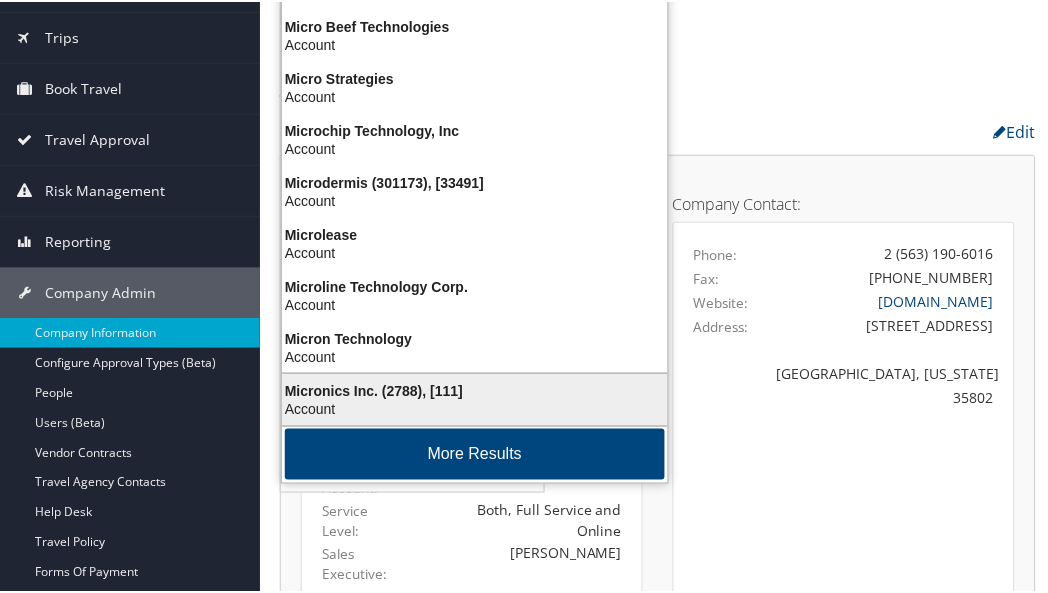 click on "Micronics Inc. (2788), [111]" at bounding box center (475, 389) 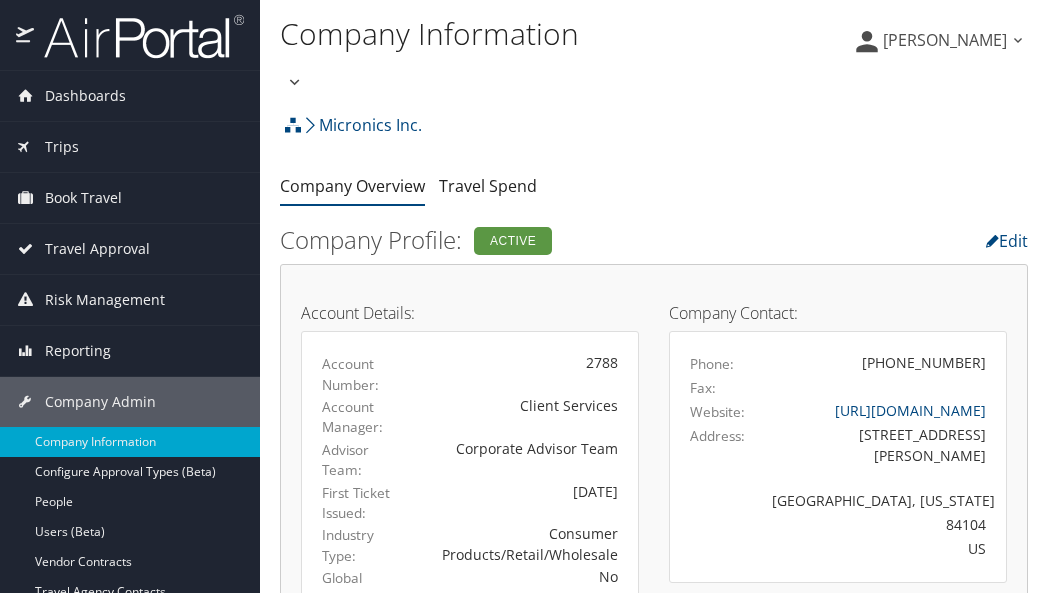 scroll, scrollTop: 0, scrollLeft: 0, axis: both 